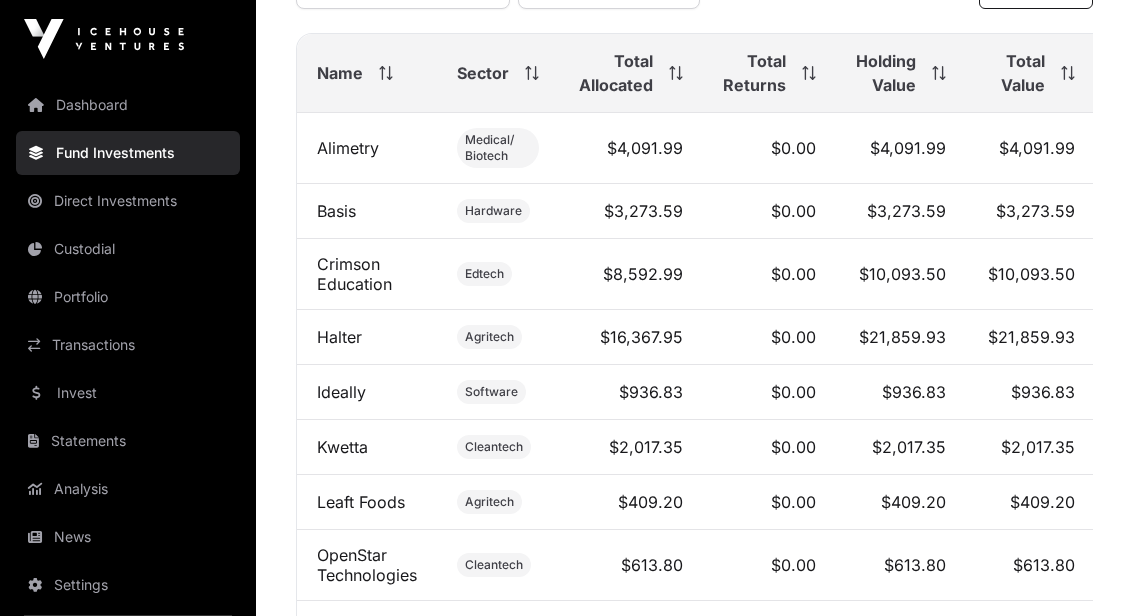 scroll, scrollTop: 835, scrollLeft: 0, axis: vertical 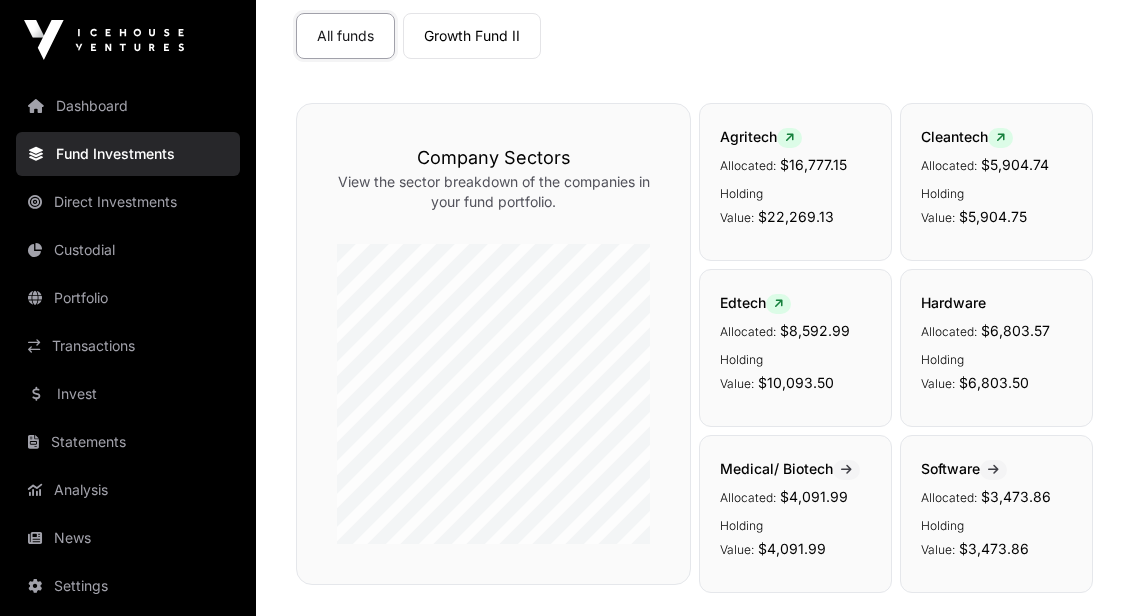 click on "Custodial" 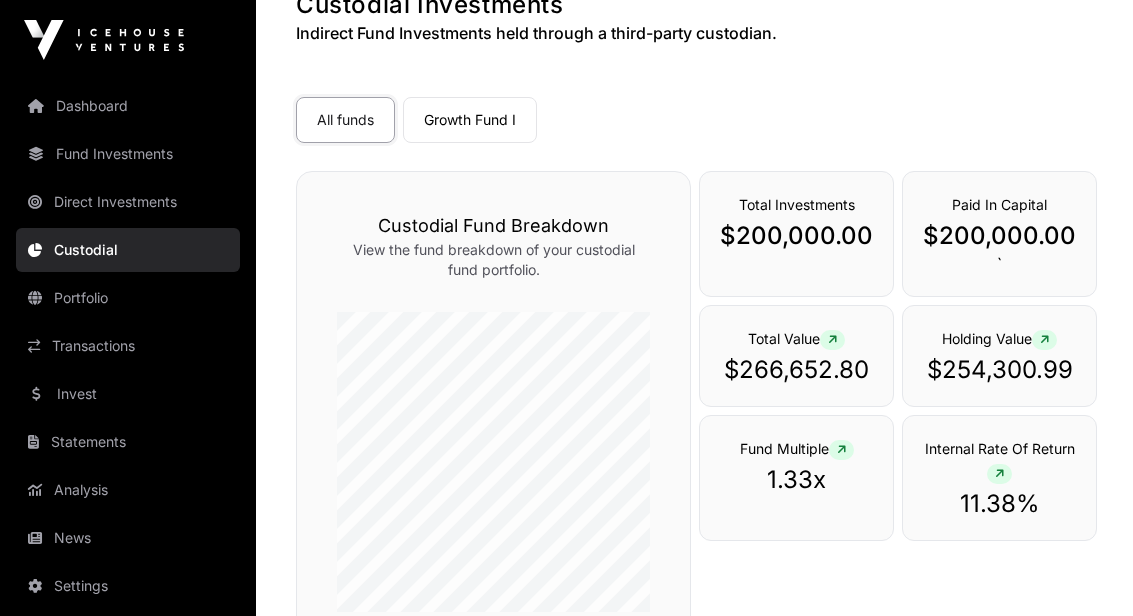 scroll, scrollTop: 131, scrollLeft: 0, axis: vertical 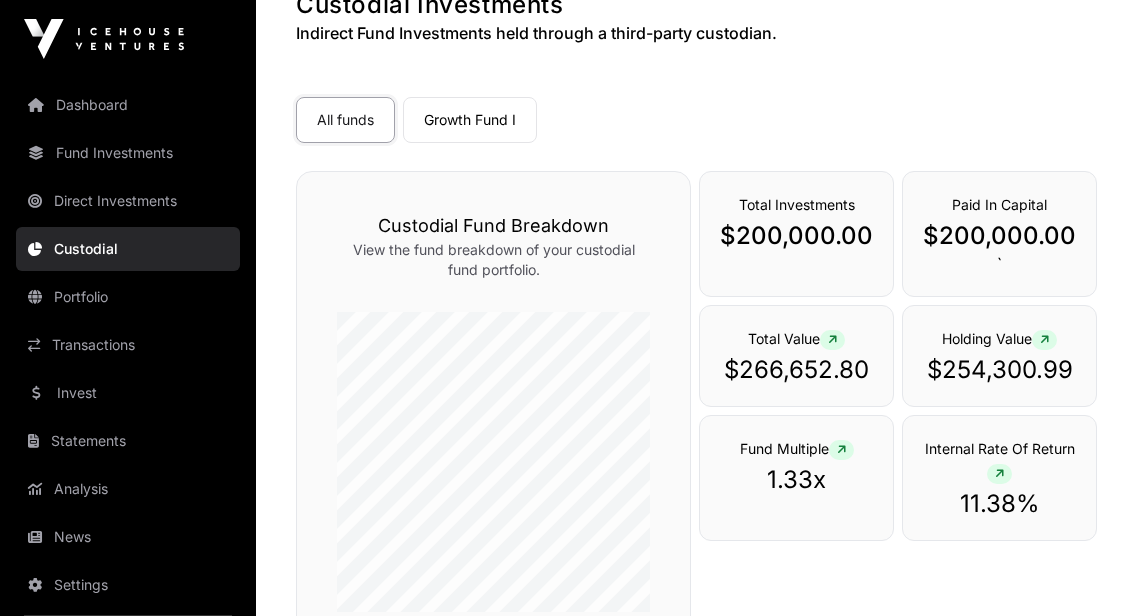 click on "Custodial Investments   Indirect Fund Investments held through a third-party custodian.   All funds  Growth Fund I Select a fund  Custodial Fund Breakdown   View the fund breakdown of your custodial fund portfolio.  Total Investments  $200,000.00 Paid In Capital $200,000.00 `  Total Value  $266,652.80 Holding Value  $254,300.99 Fund Multiple  1.33x  Internal Rate Of Return  11.38%  Unallocated Capital $3,061.63 Allocations Made By Funds $178,324.90 Fund Returns $12,351.81 Portfolio Companies 32  Custodial interests on this page are held indirectly through a third-party nominee or custodian. Your data in the portal is shown as an estimate based on a percentage of the overall custodian’s holdings. We may not necessarily have up-to-date information on your individual capital calls, fund payments, etc. For example, if you have made a payment recently to the custodian, they may have not yet passed that payment on to us as a consolidated lump sum." 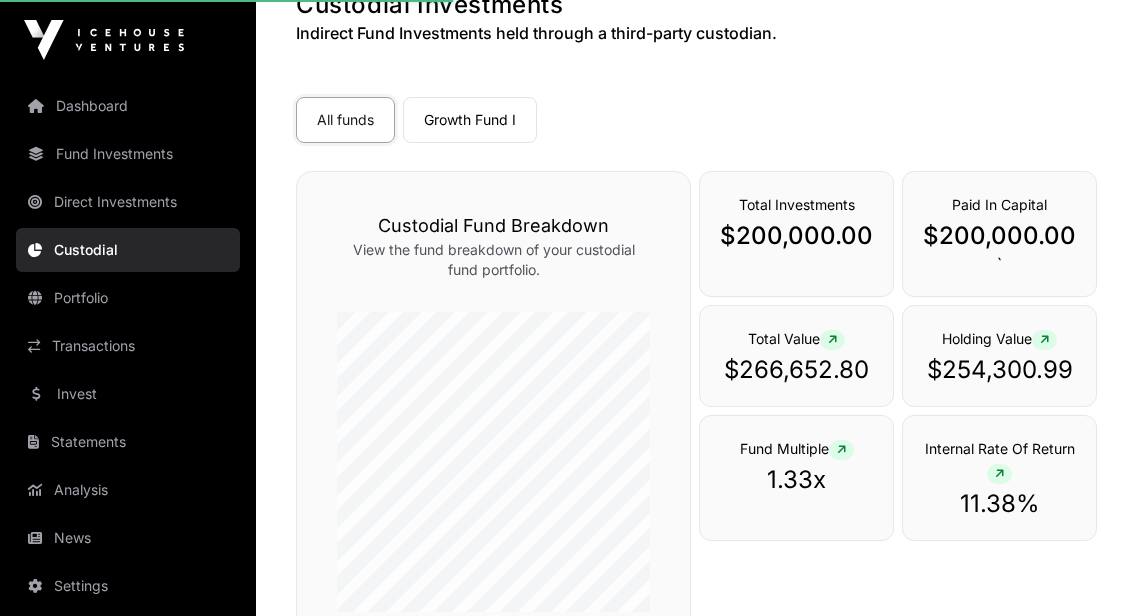 click on "Growth Fund I" 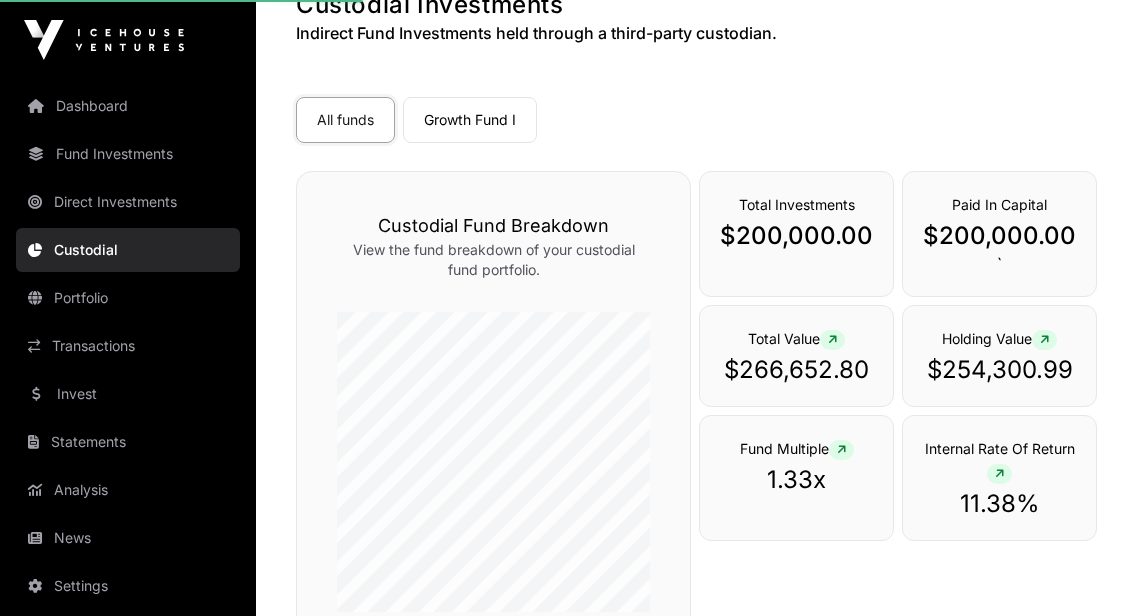 click on "Growth Fund I" 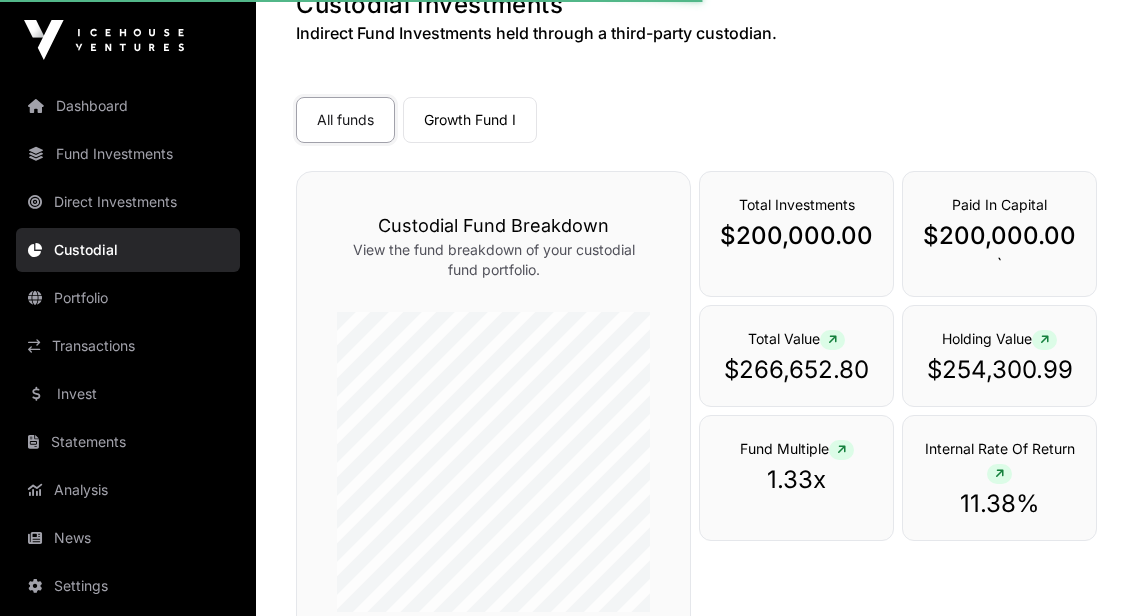 click on "Growth Fund I" 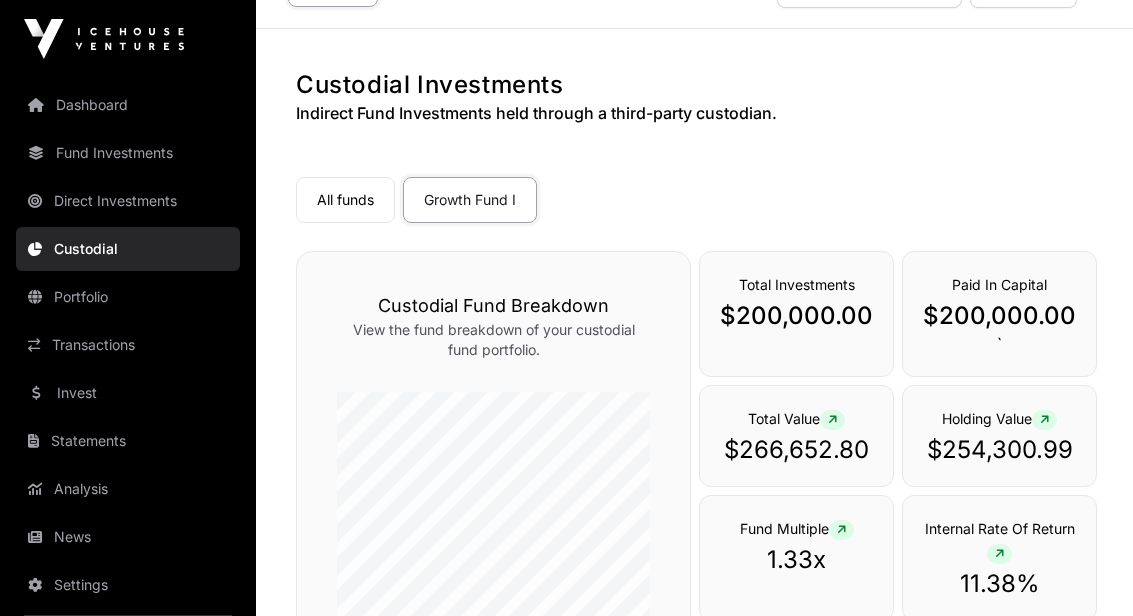 scroll, scrollTop: 0, scrollLeft: 0, axis: both 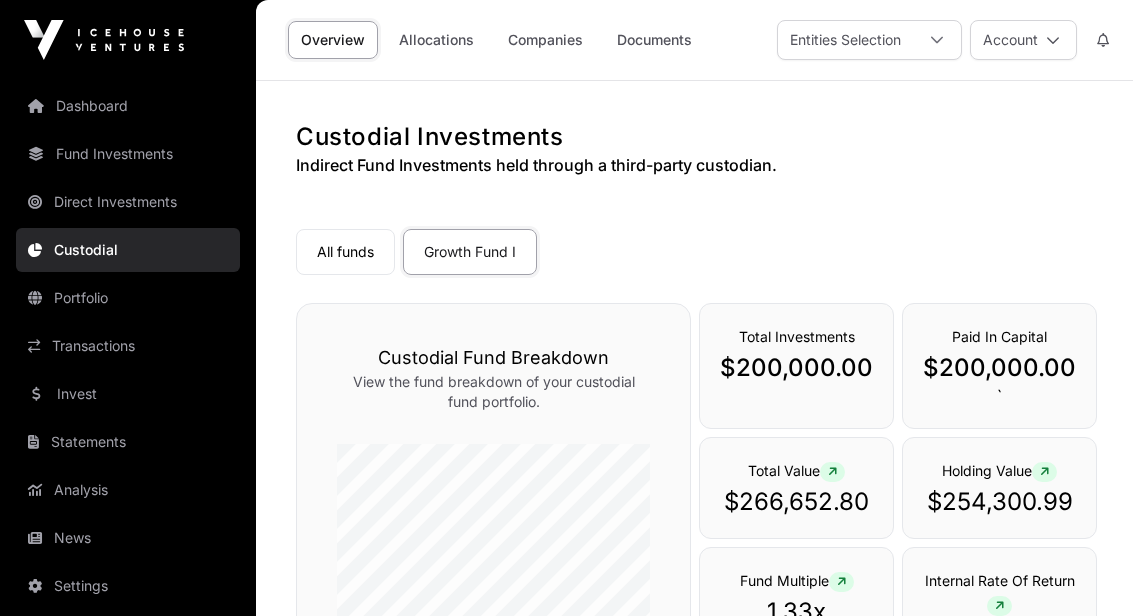 click on "Companies" 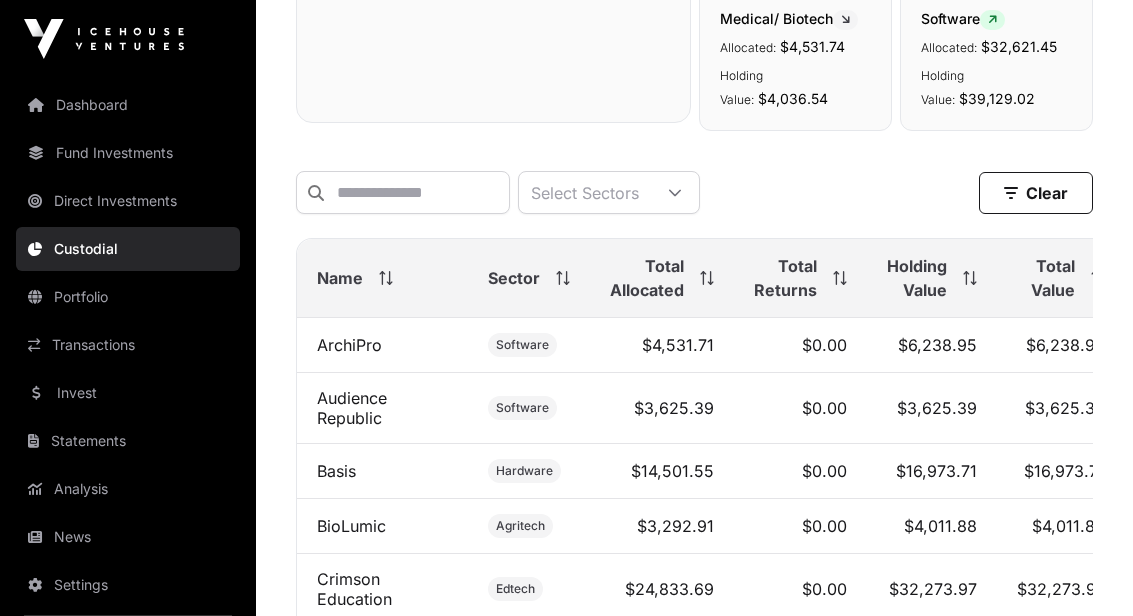 scroll, scrollTop: 748, scrollLeft: 0, axis: vertical 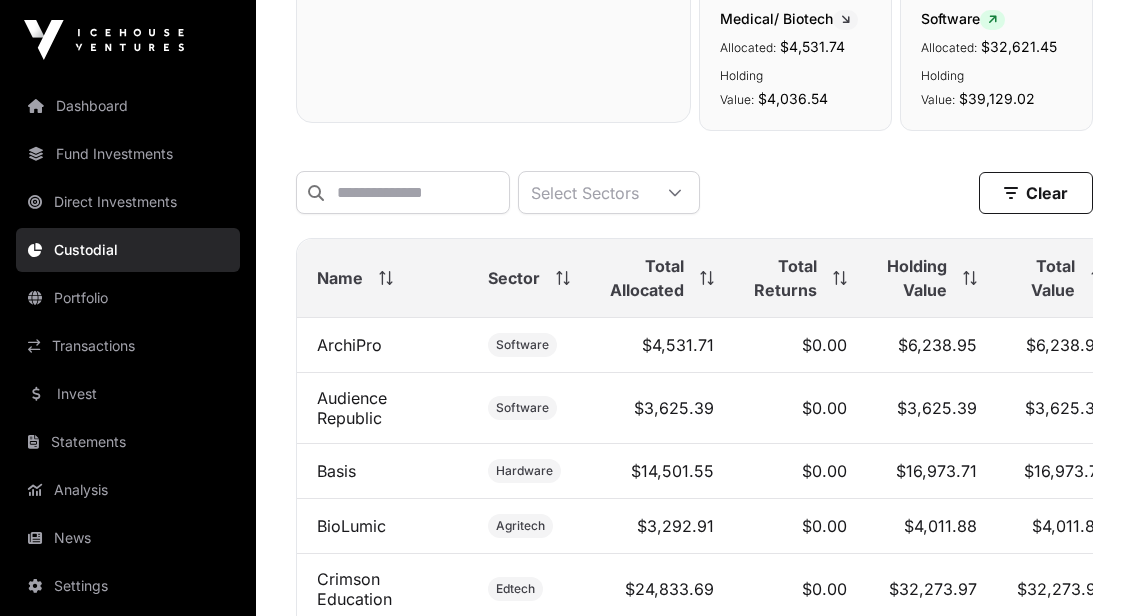 click 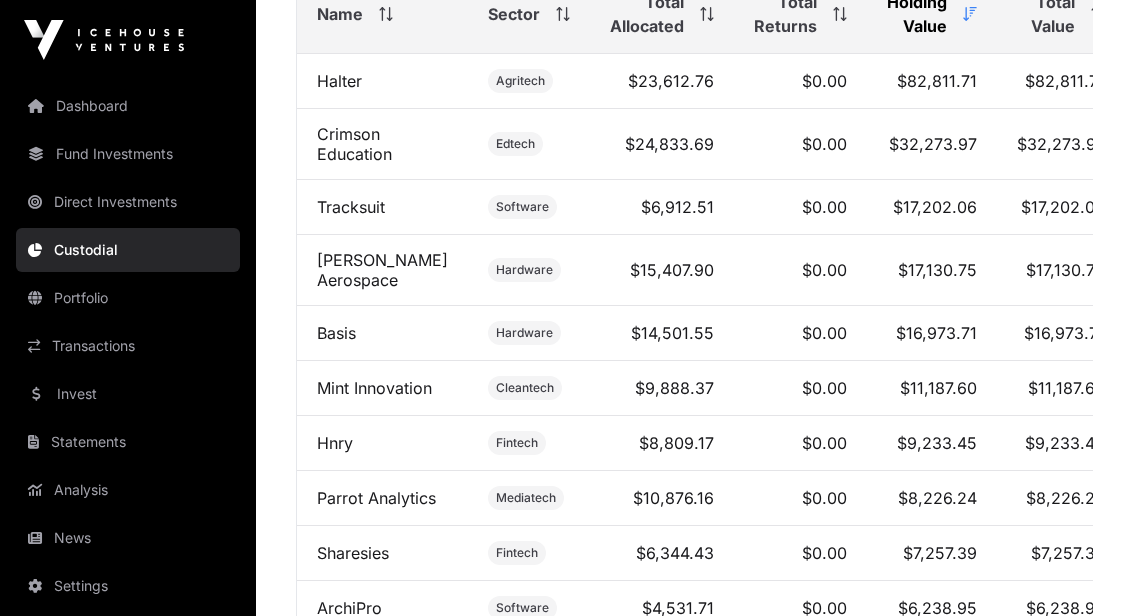 scroll, scrollTop: 1013, scrollLeft: 0, axis: vertical 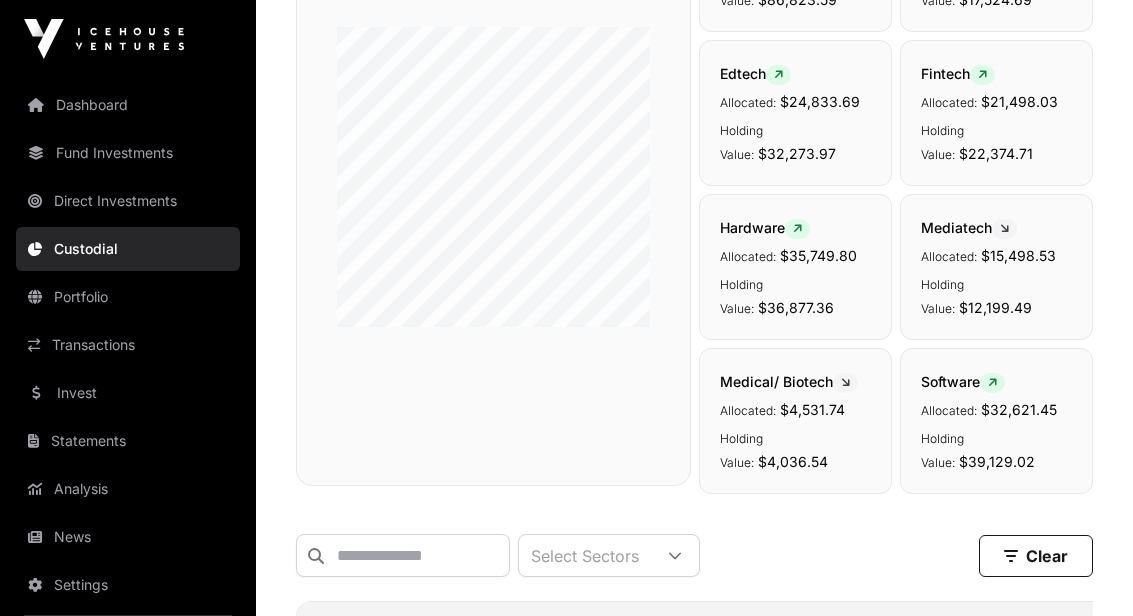 click on "Fund Investments" 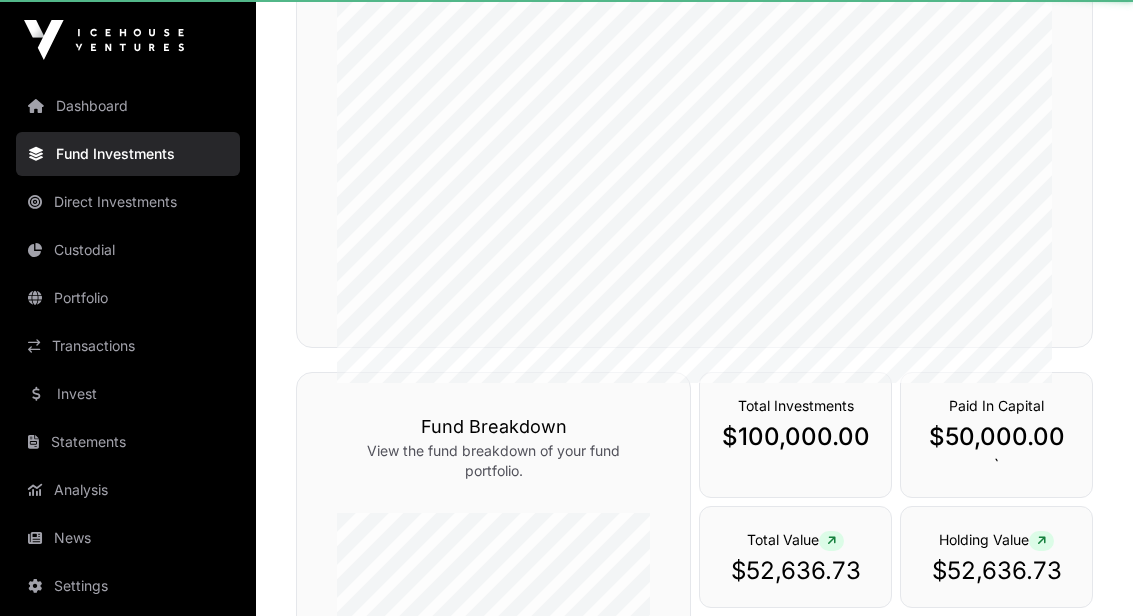 scroll, scrollTop: 0, scrollLeft: 0, axis: both 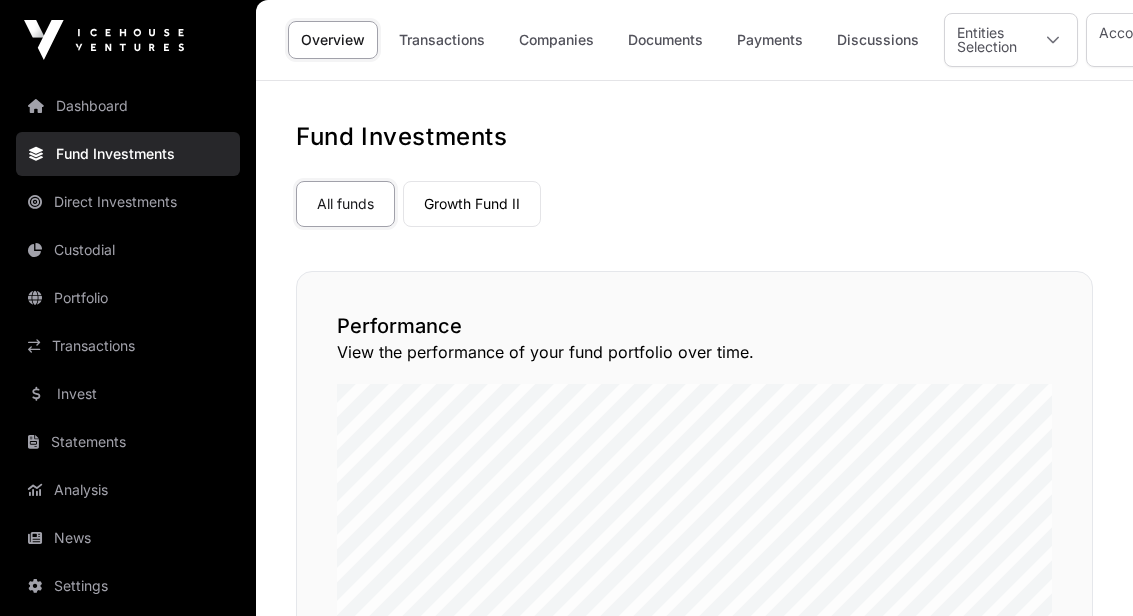 click on "Growth Fund II" 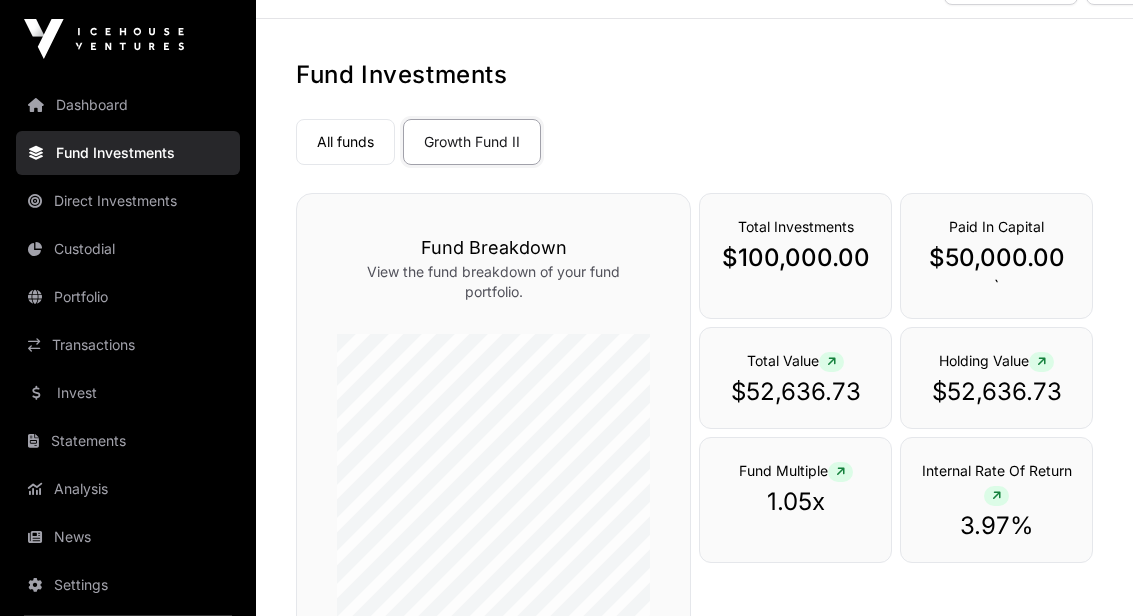 scroll, scrollTop: 0, scrollLeft: 0, axis: both 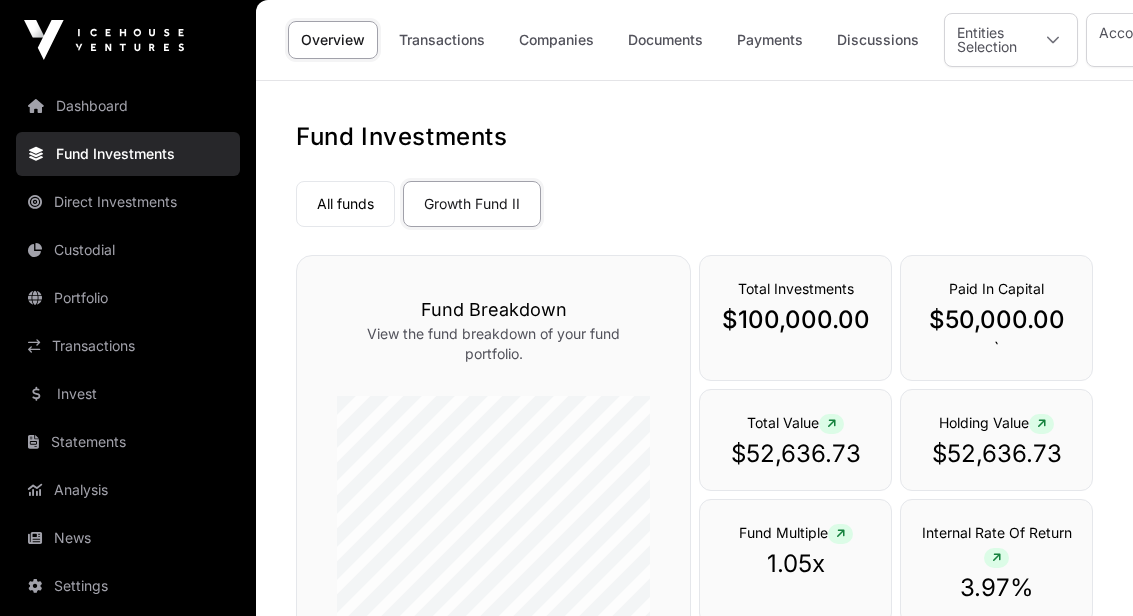 click on "Companies" 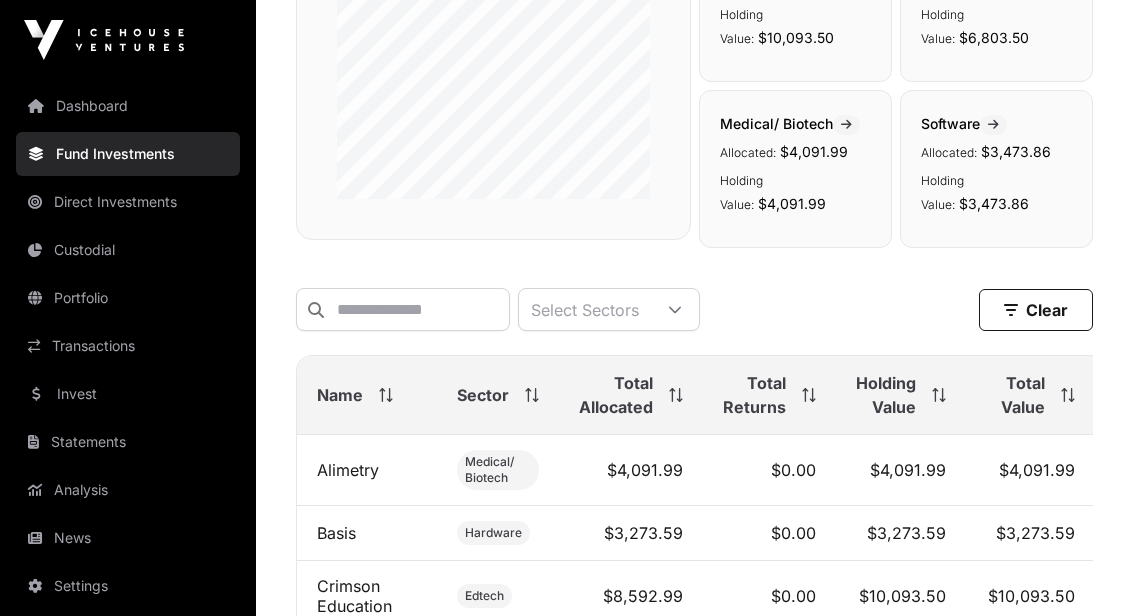scroll, scrollTop: 516, scrollLeft: 0, axis: vertical 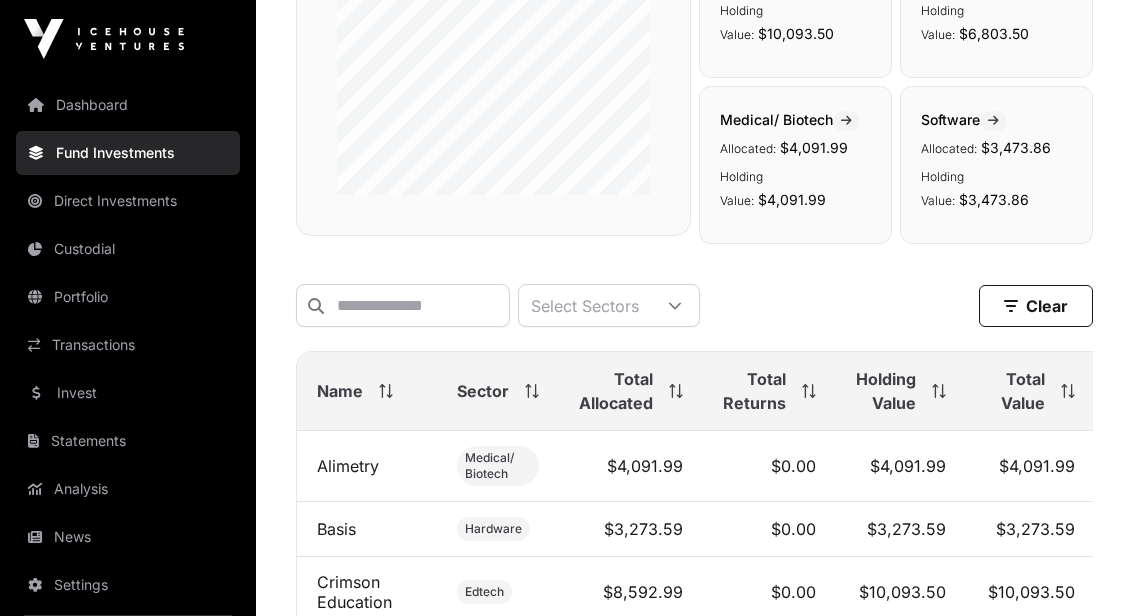 click 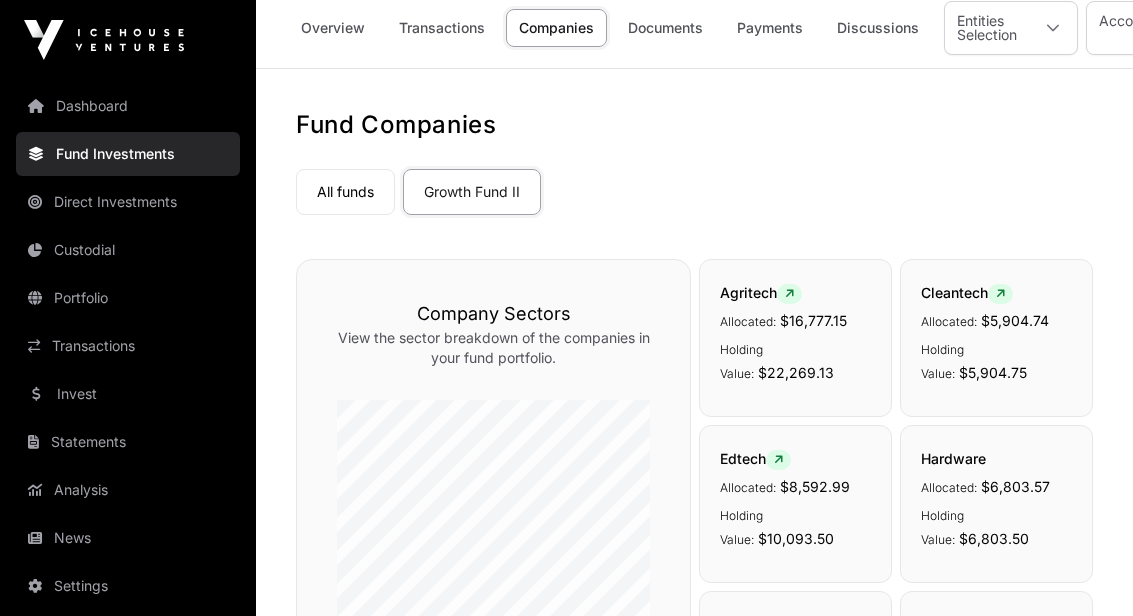 scroll, scrollTop: 0, scrollLeft: 0, axis: both 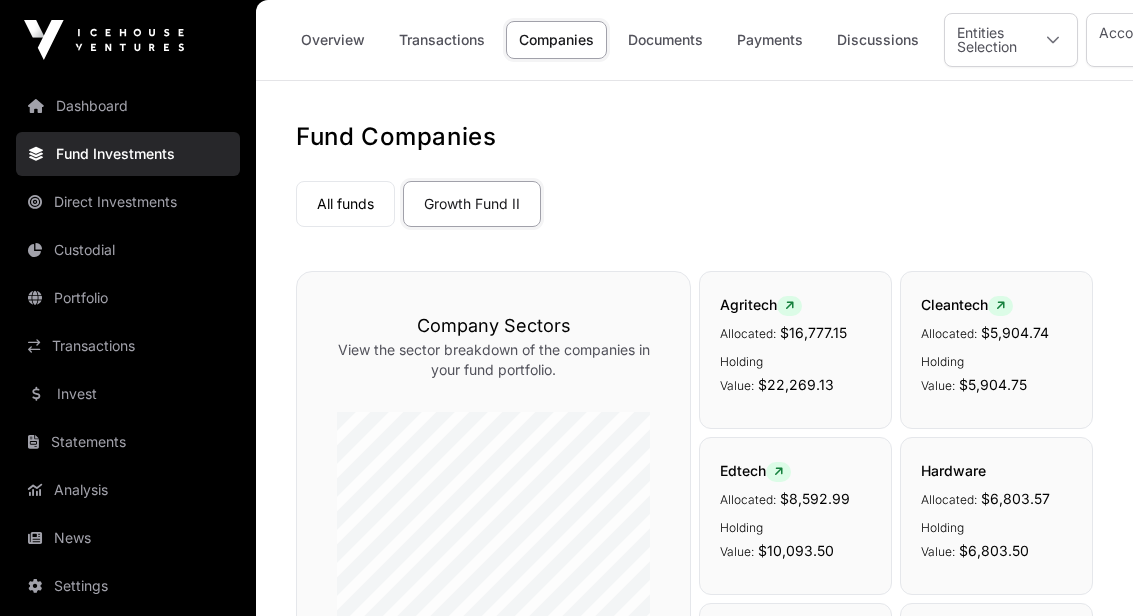 click on "Payments" 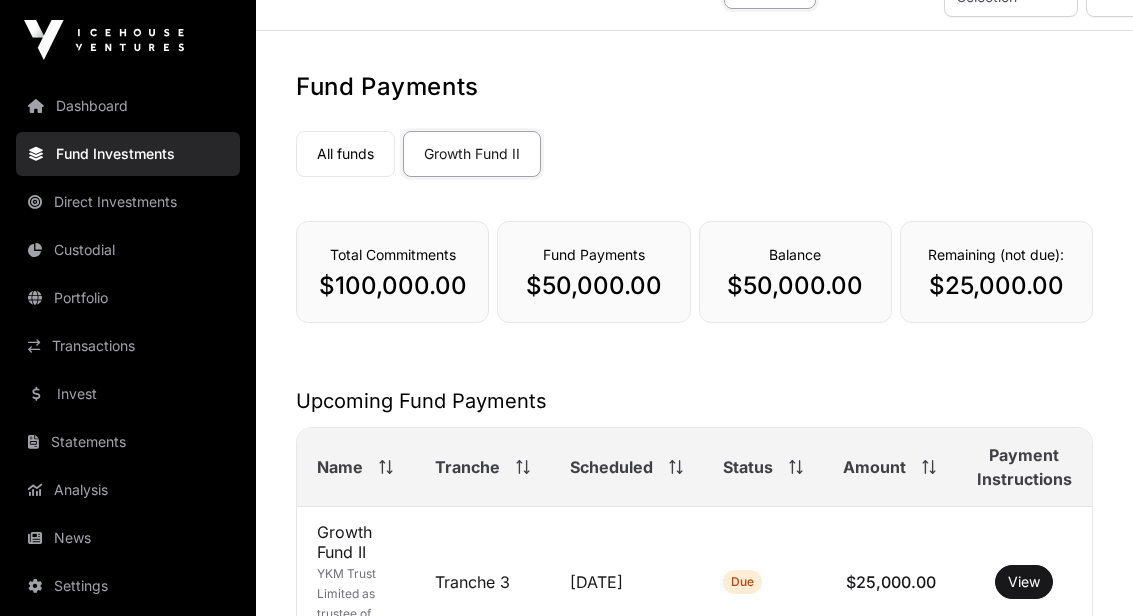 scroll, scrollTop: 0, scrollLeft: 0, axis: both 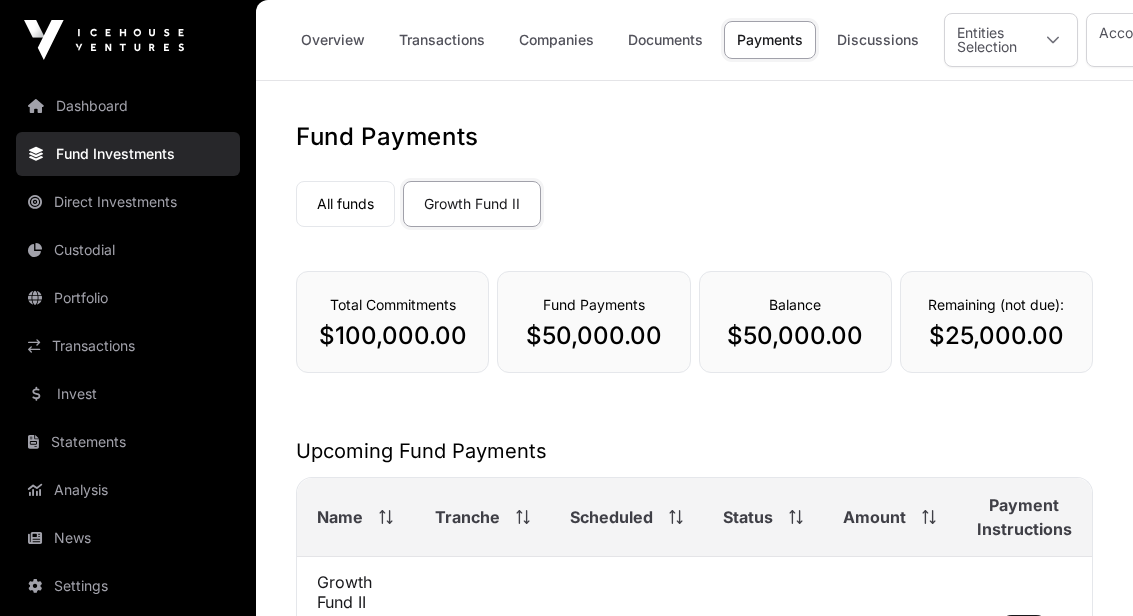 click on "Direct Investments" 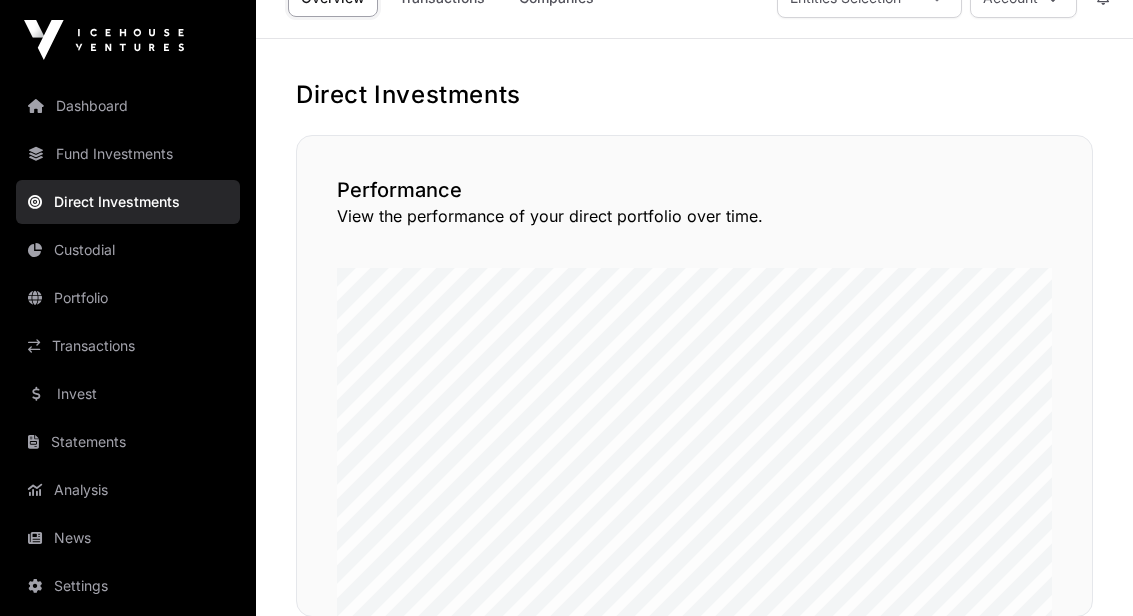 scroll, scrollTop: 0, scrollLeft: 0, axis: both 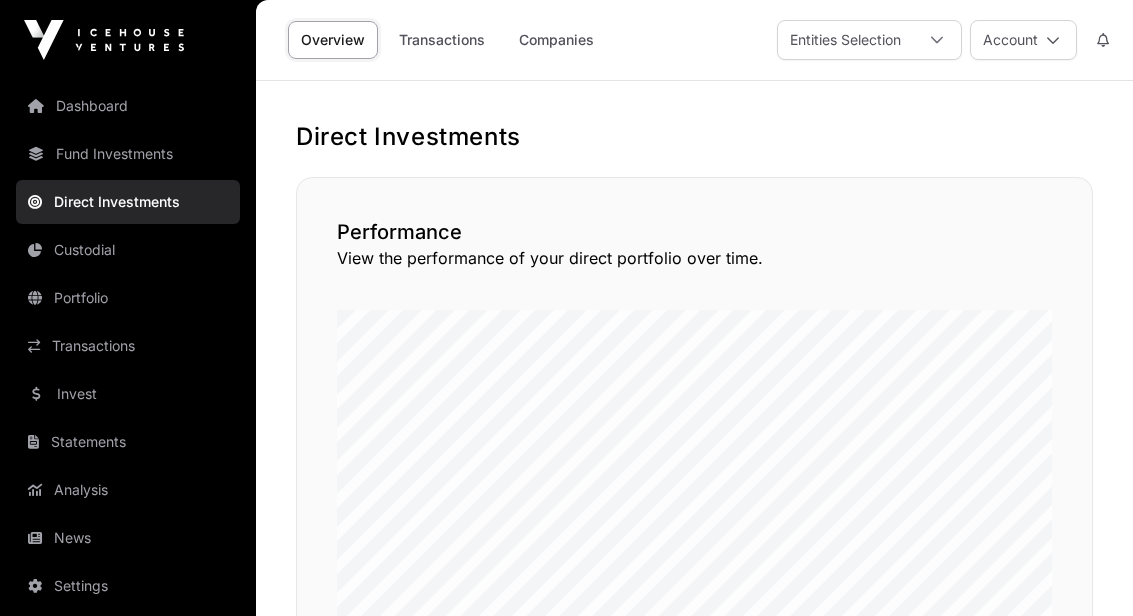click on "Companies" 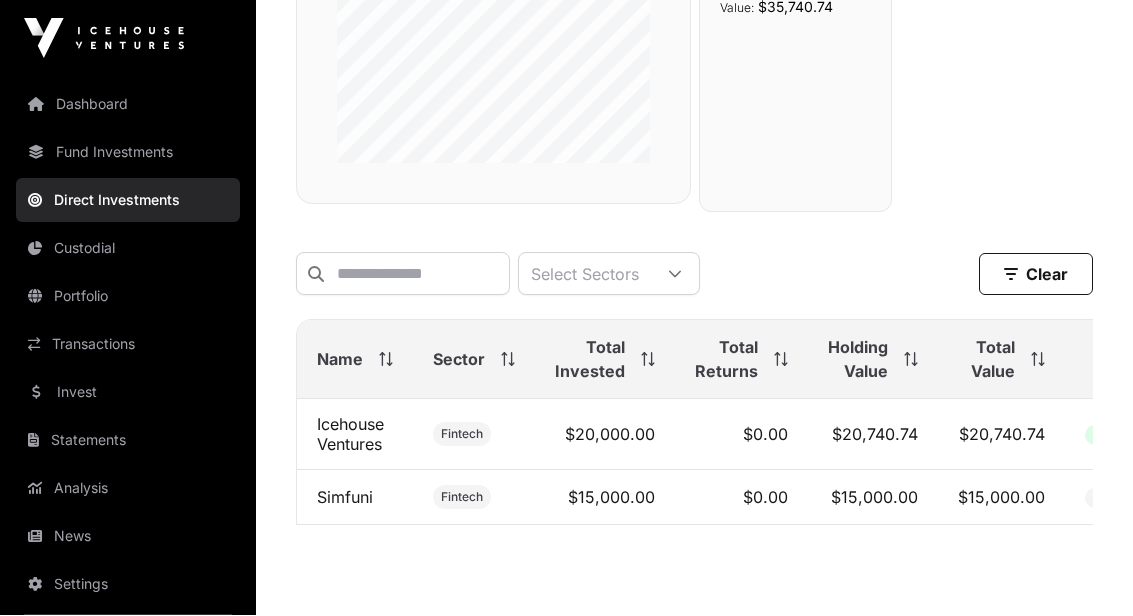 scroll, scrollTop: 453, scrollLeft: 0, axis: vertical 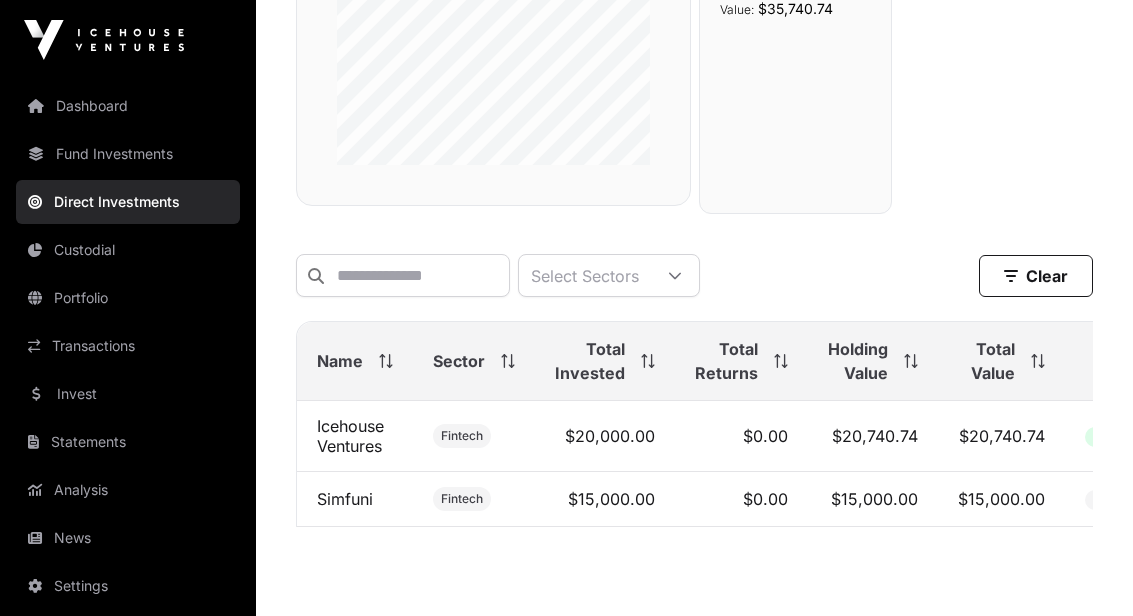 click on "Icehouse Ventures" 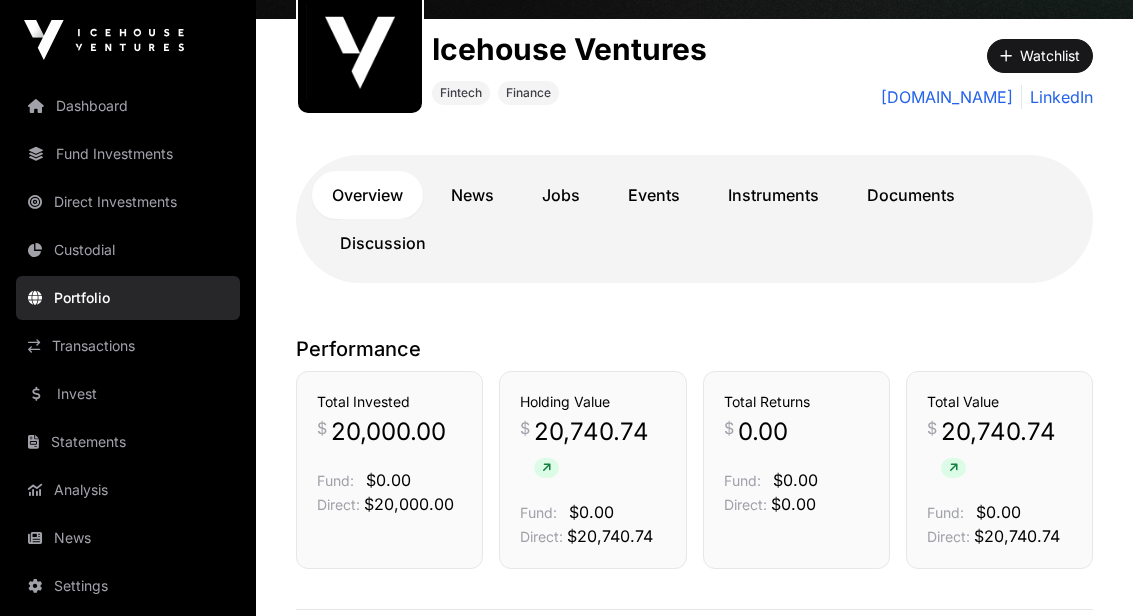 scroll, scrollTop: 253, scrollLeft: 0, axis: vertical 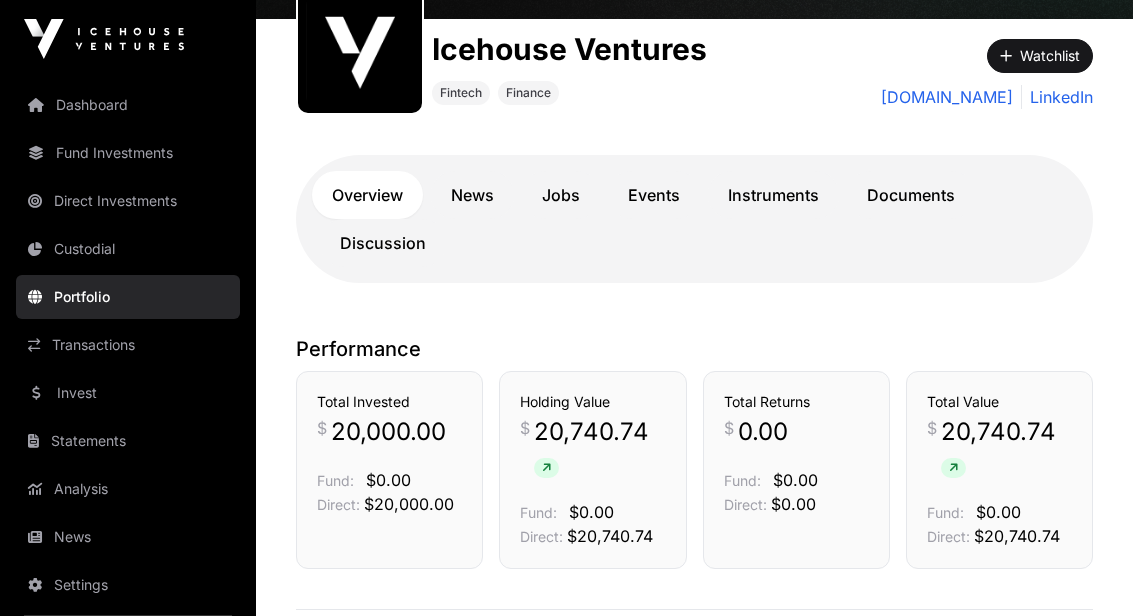 click on "News" 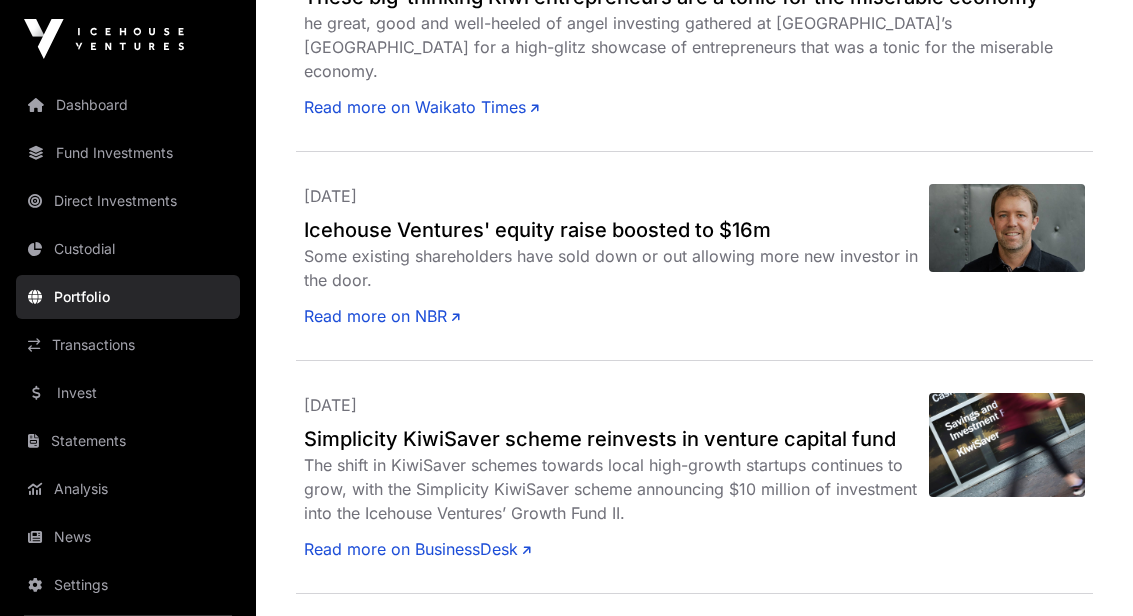 scroll, scrollTop: 4698, scrollLeft: 0, axis: vertical 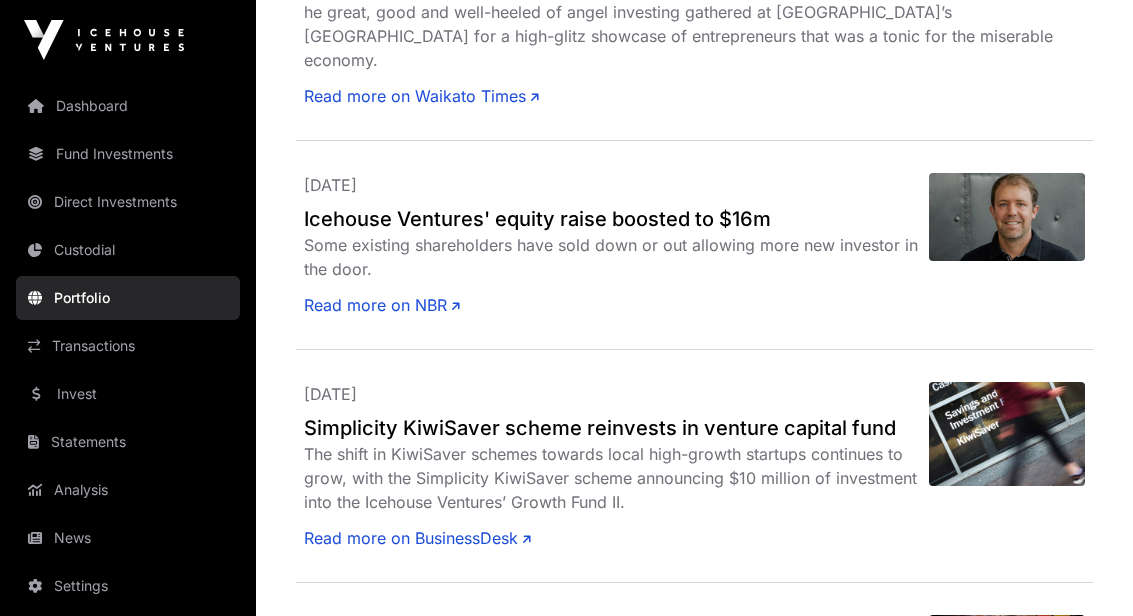 click on "News  [DATE] Kiwi Tech Startups and Venture Capital with [PERSON_NAME] Host [PERSON_NAME] sits down with [PERSON_NAME], CEO of Icehouse Ventures, to explore the world of Kiwi tech startups and venture capital. Read more on NZ Tech Podcast  [DATE] Cannonball run record holder, iPod creator hit New Zealand for 4X4 tour, looking for new investments American venture capitalist [PERSON_NAME] will lead his second annual 4x4 Far Out convey around [GEOGRAPHIC_DATA] from this weekend. Some 80 people will take part in the road trip - including “leading [DEMOGRAPHIC_DATA] tech founders, engineers and executives” from around the world. Read more on NZ Herald  [DATE] Icehouse Ventures closes largest ever growth fund with $122 million to invest Active venture capital firm Icehouse Ventures has closed out its largest ever growth fund with $122 million to invest in 20 late-stage start-up technology companies. Read more on RNZ  [DATE] Icehouse Ventures closes $122m Growth Fund II Read more on NBR  [DATE]" 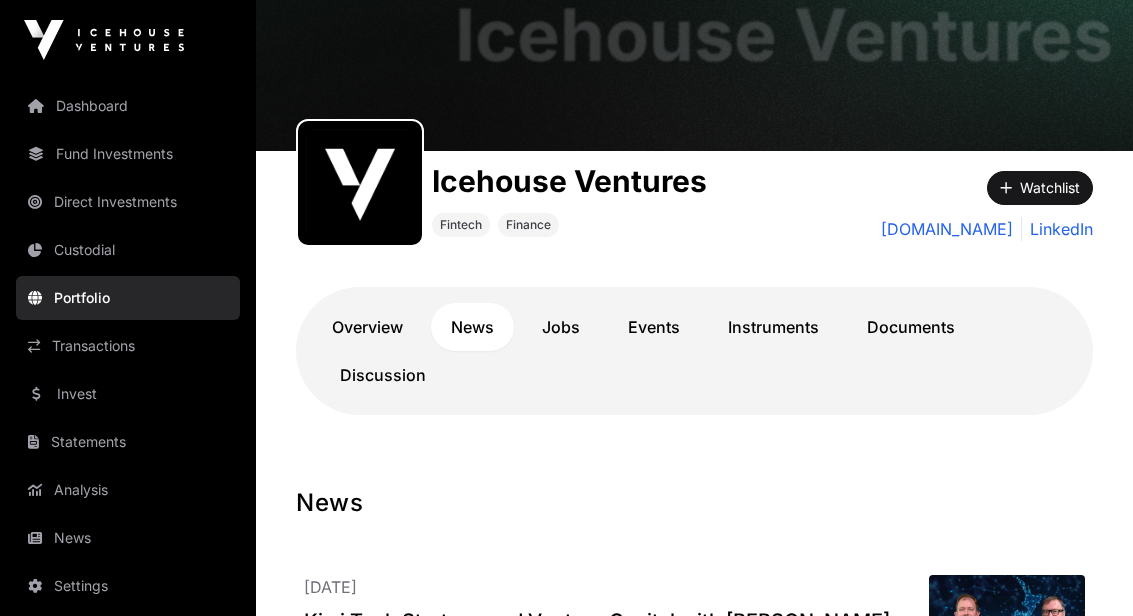 scroll, scrollTop: 0, scrollLeft: 0, axis: both 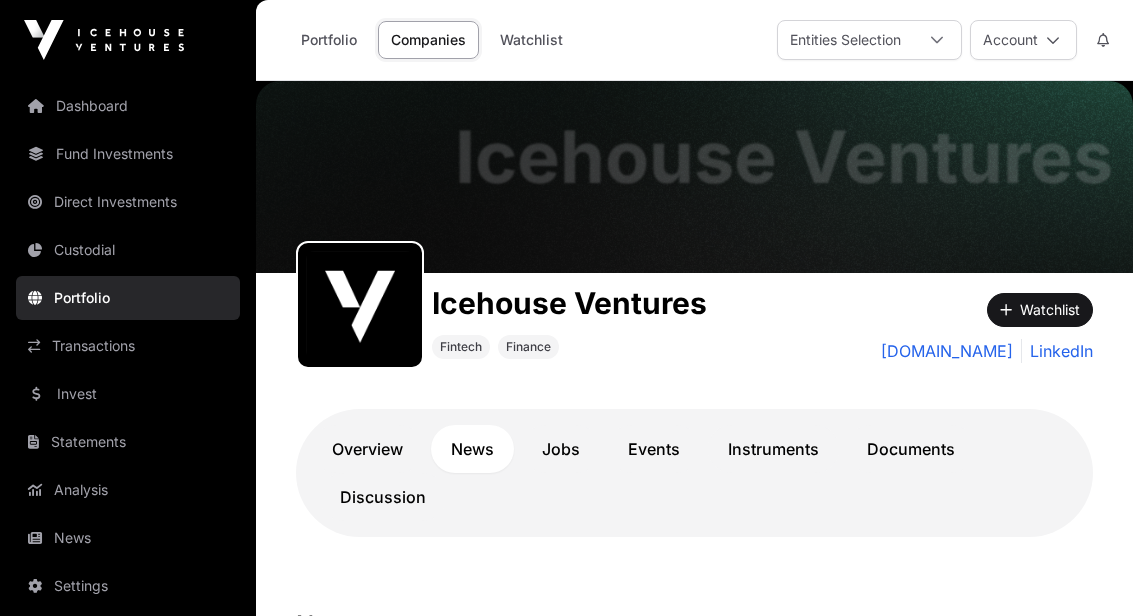 click on "Transactions" 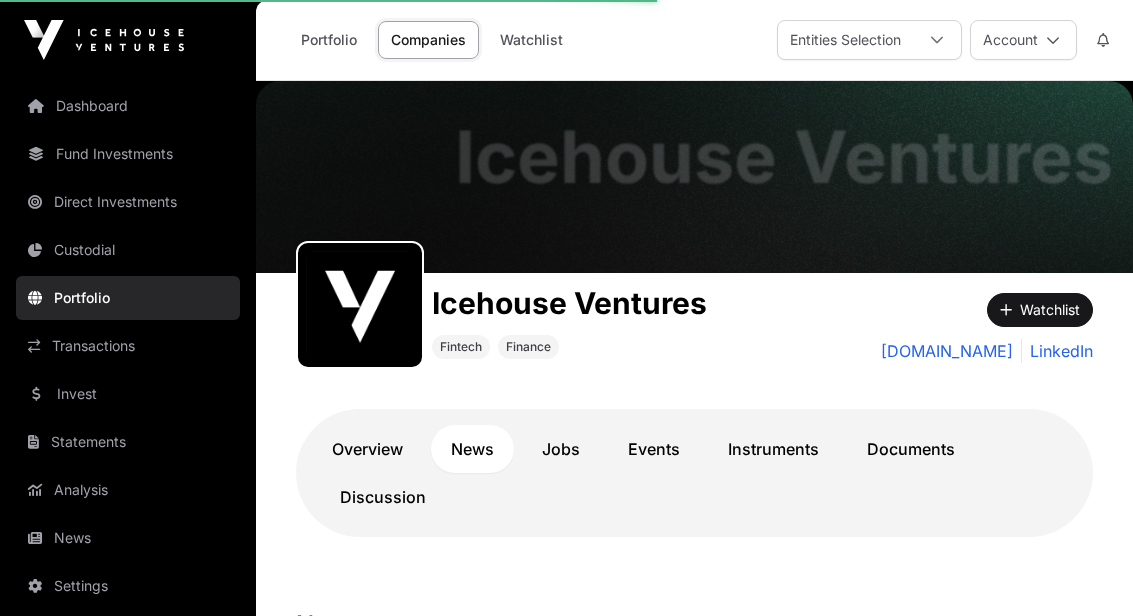 click on "Transactions" 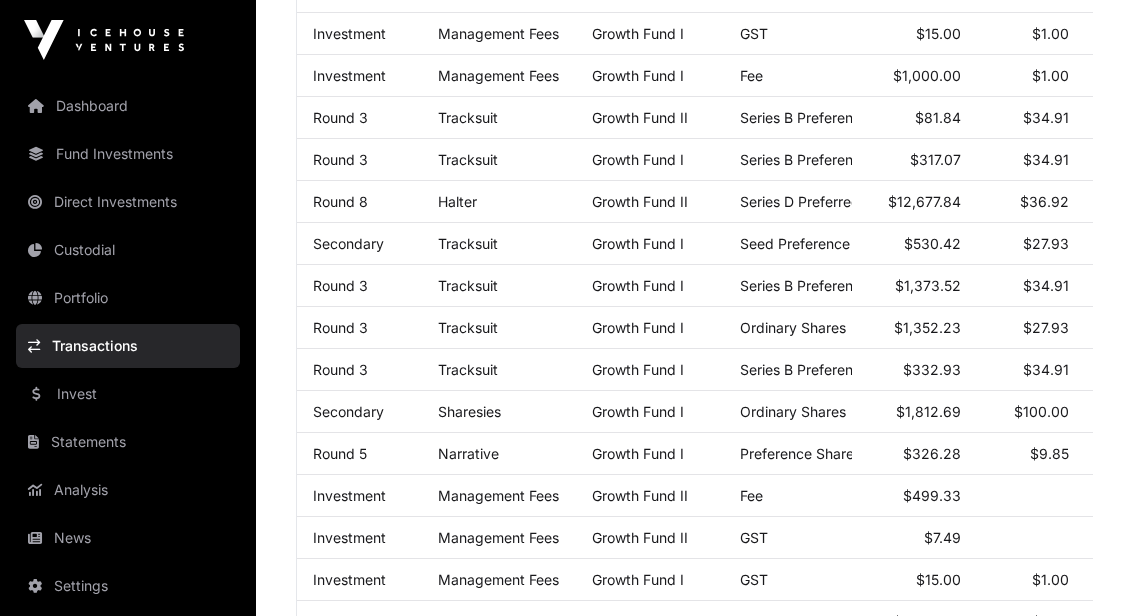scroll, scrollTop: 531, scrollLeft: 0, axis: vertical 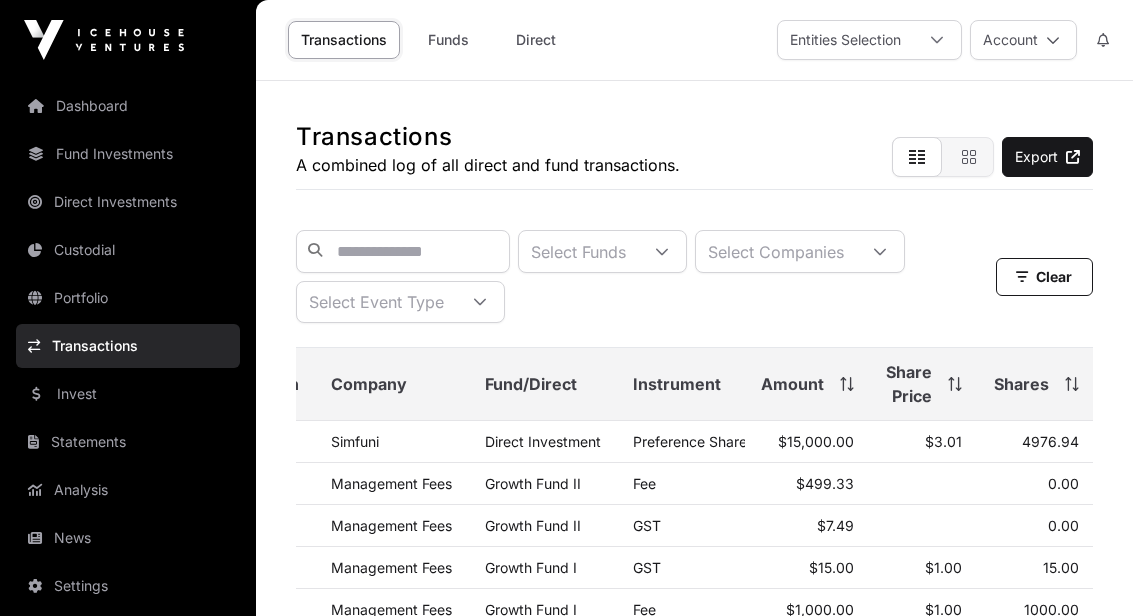 click on "Funds" 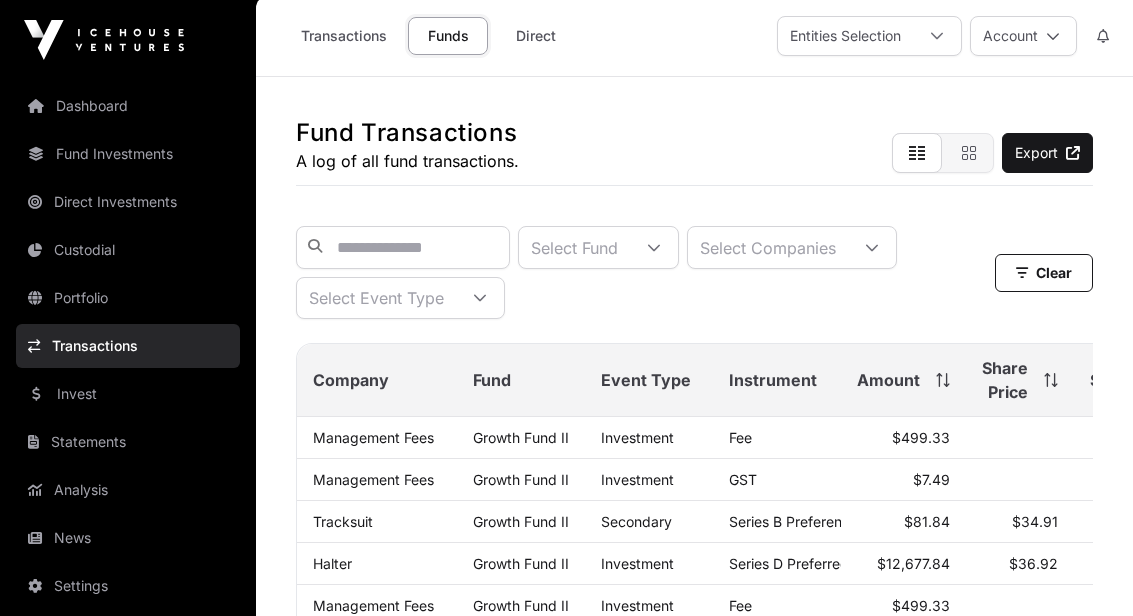 scroll, scrollTop: 0, scrollLeft: 0, axis: both 